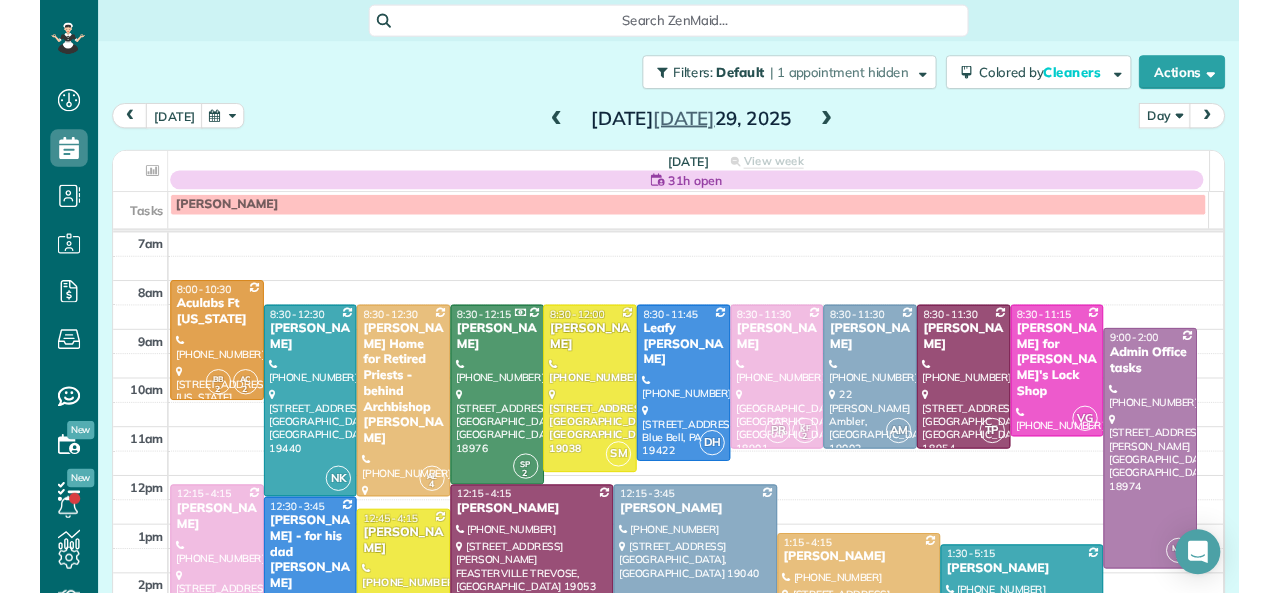 scroll, scrollTop: 0, scrollLeft: 0, axis: both 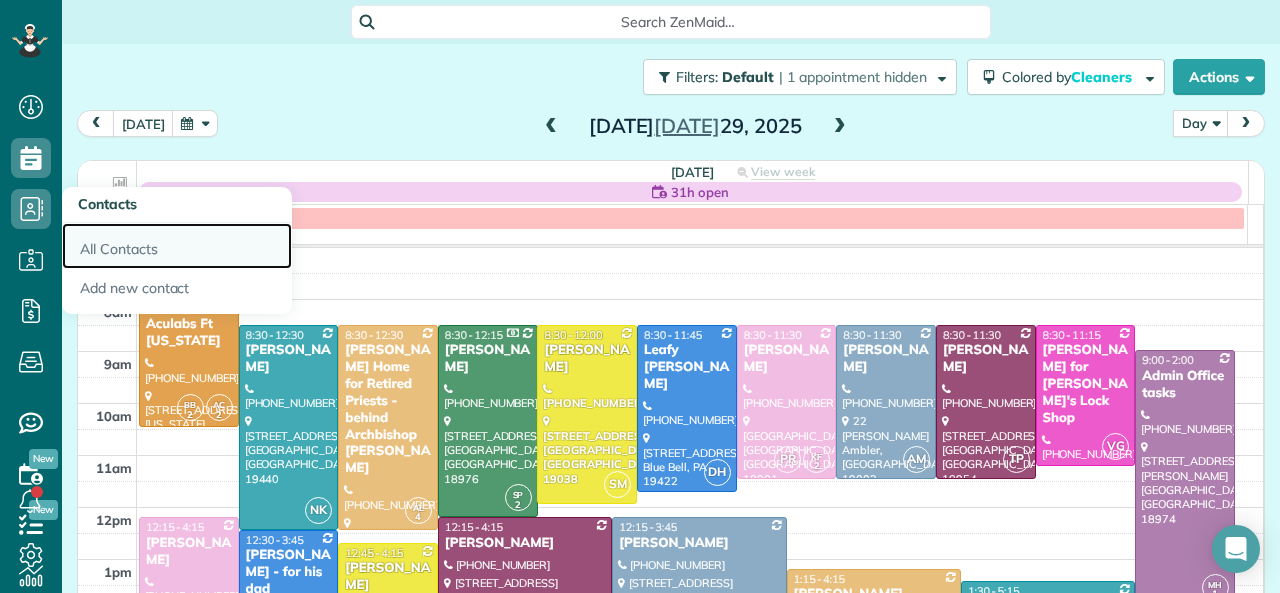 click on "All Contacts" at bounding box center [177, 246] 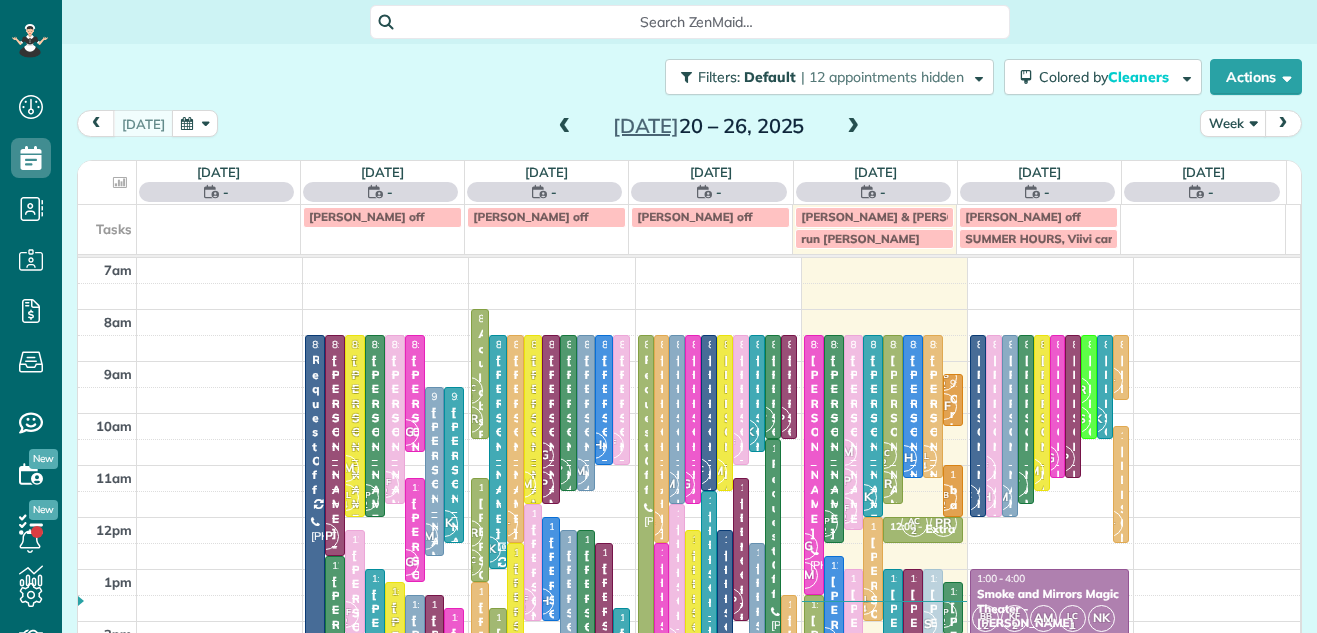 scroll, scrollTop: 0, scrollLeft: 0, axis: both 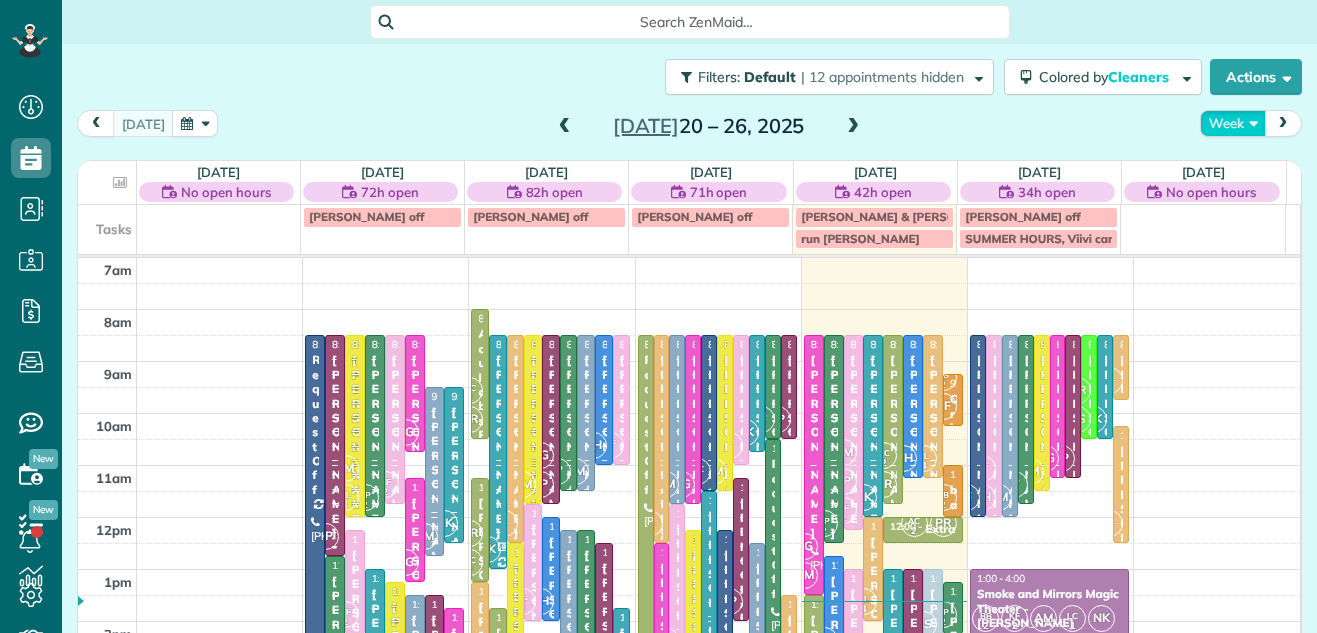 click on "Week" at bounding box center (1233, 123) 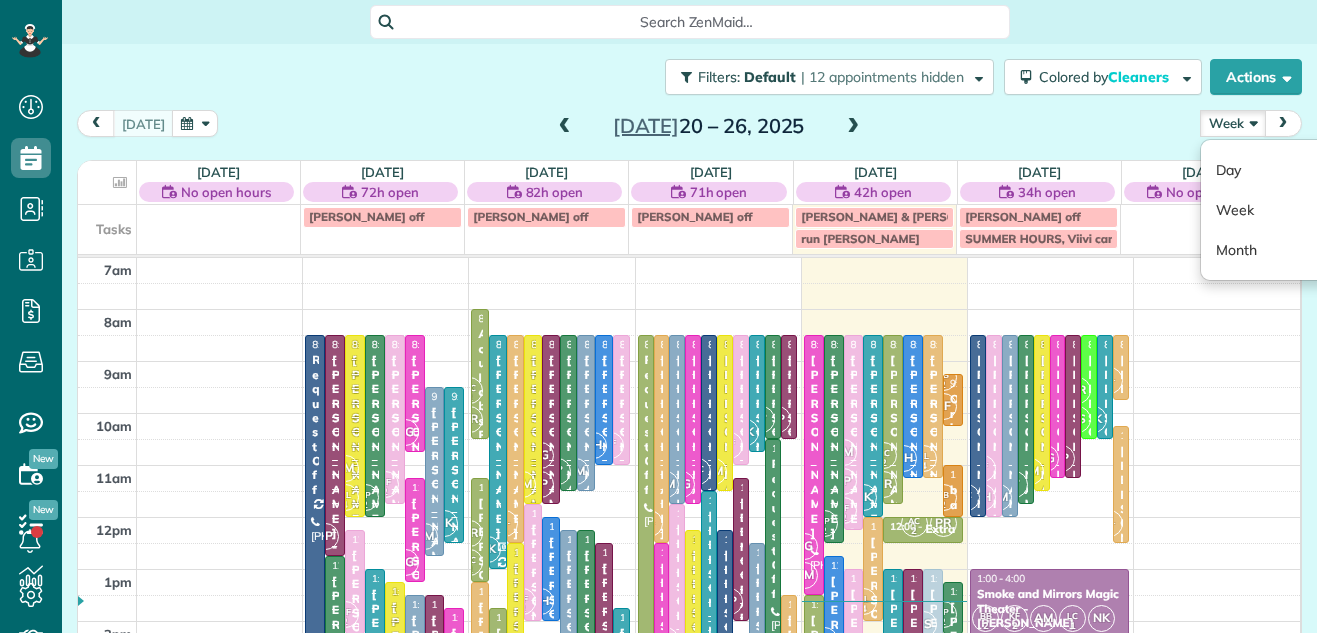 scroll, scrollTop: 633, scrollLeft: 62, axis: both 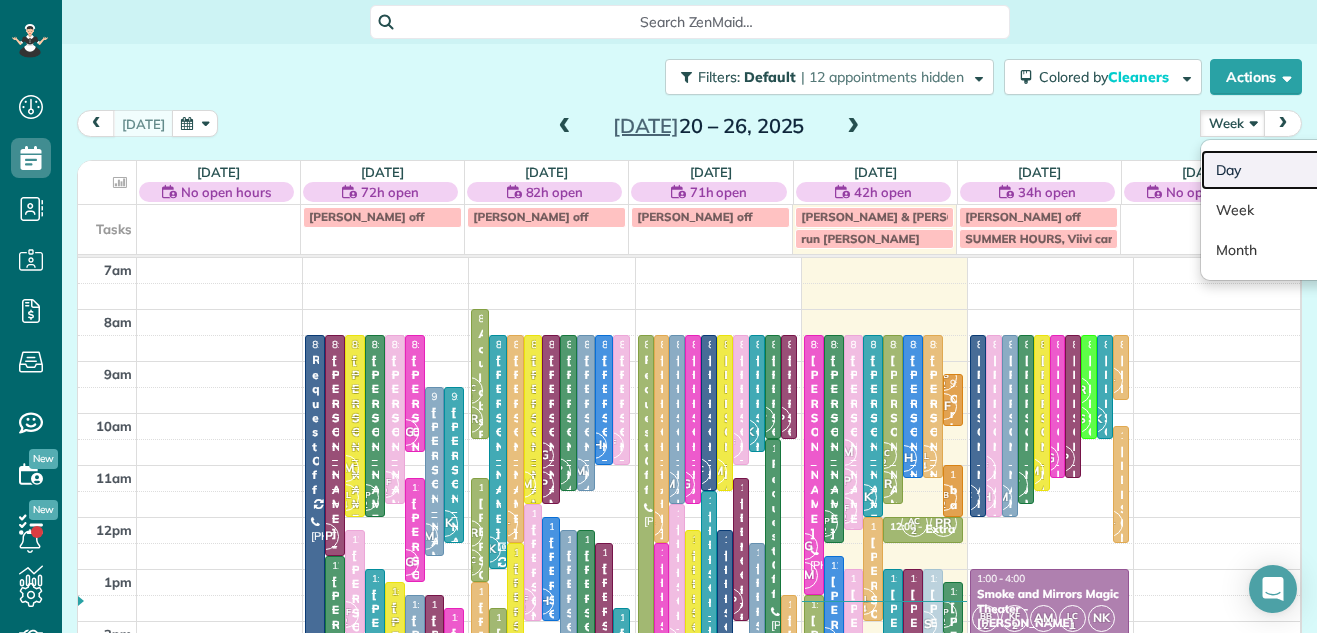 click on "Day" at bounding box center (1280, 170) 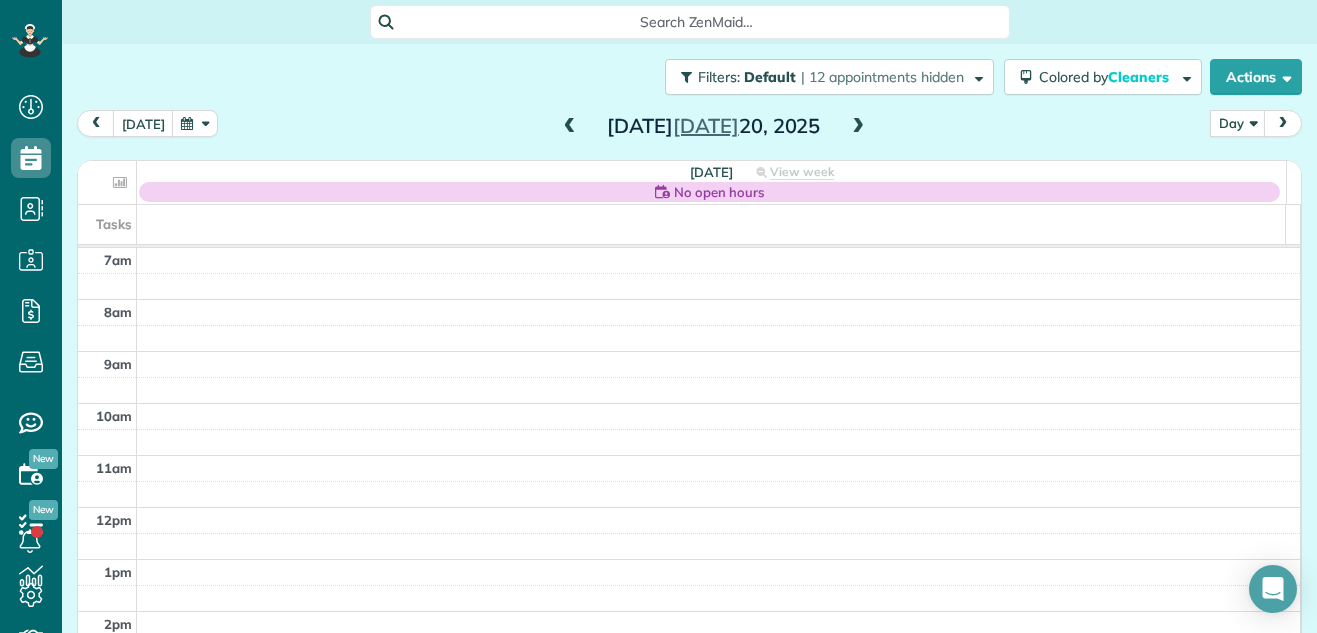 click at bounding box center (858, 127) 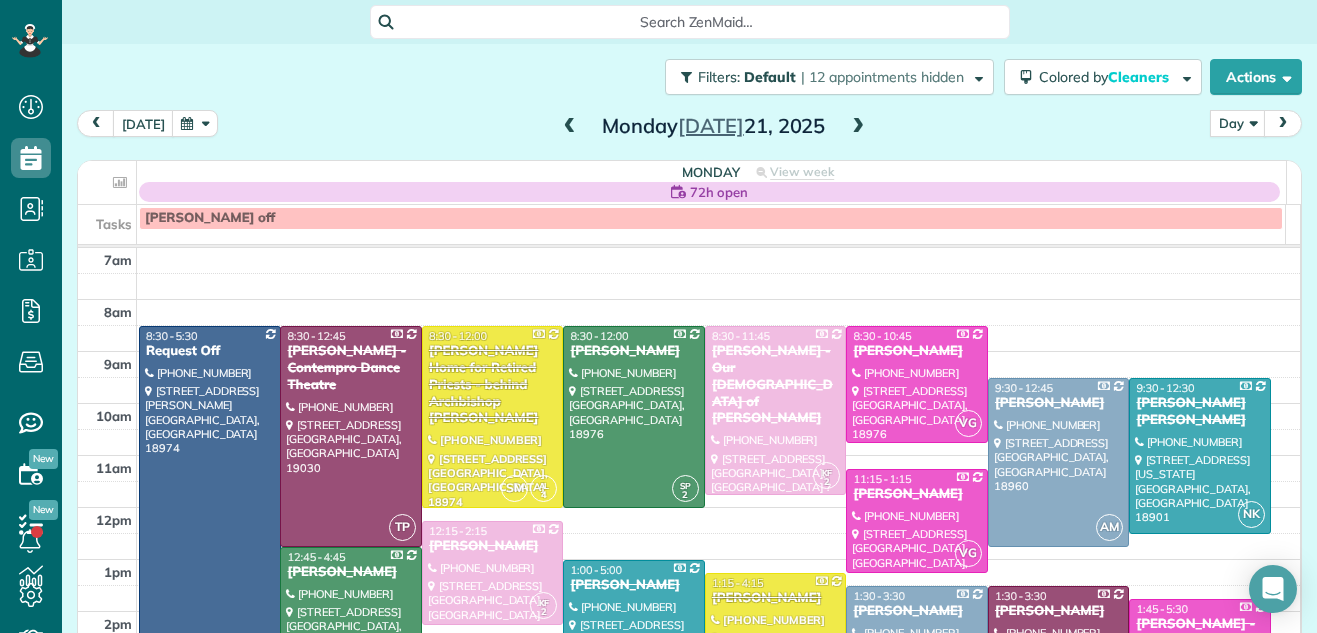 click at bounding box center (858, 127) 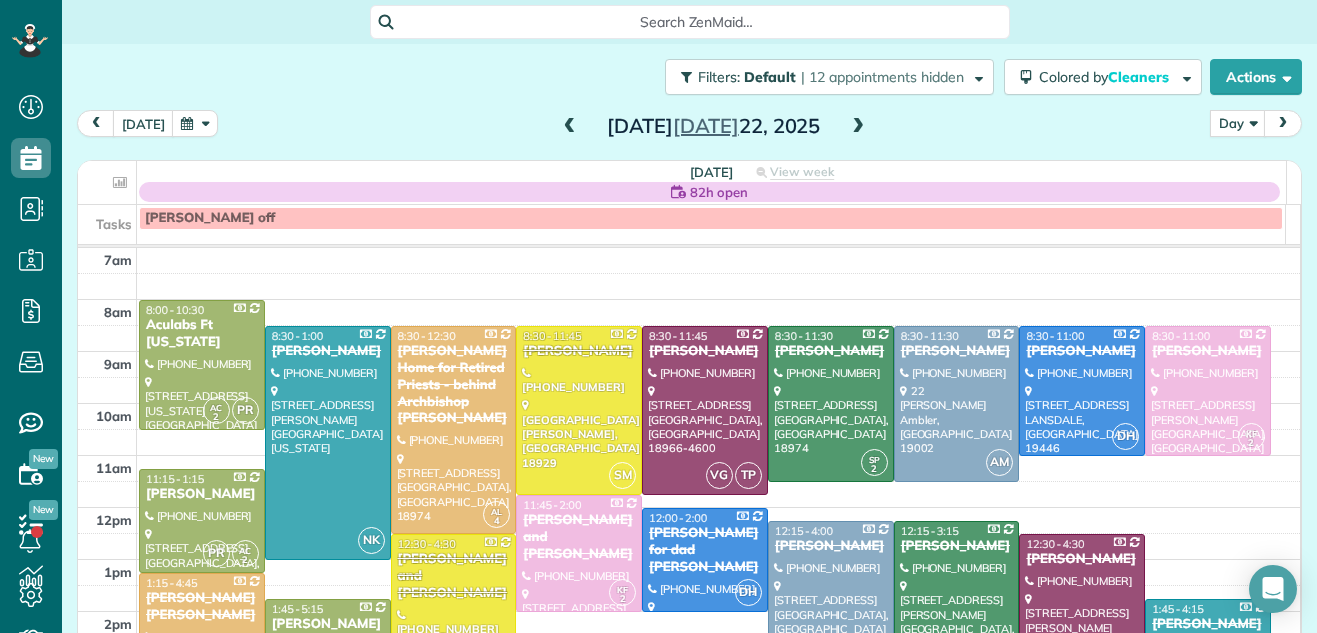 click at bounding box center [858, 127] 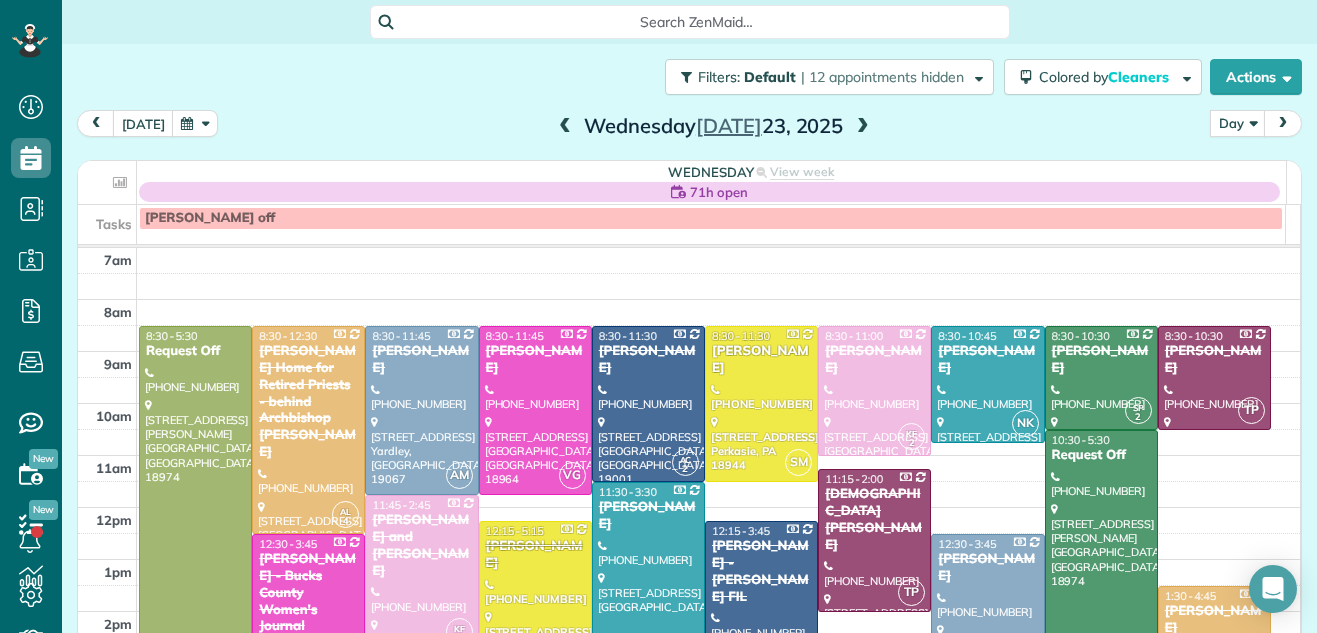 click at bounding box center (863, 127) 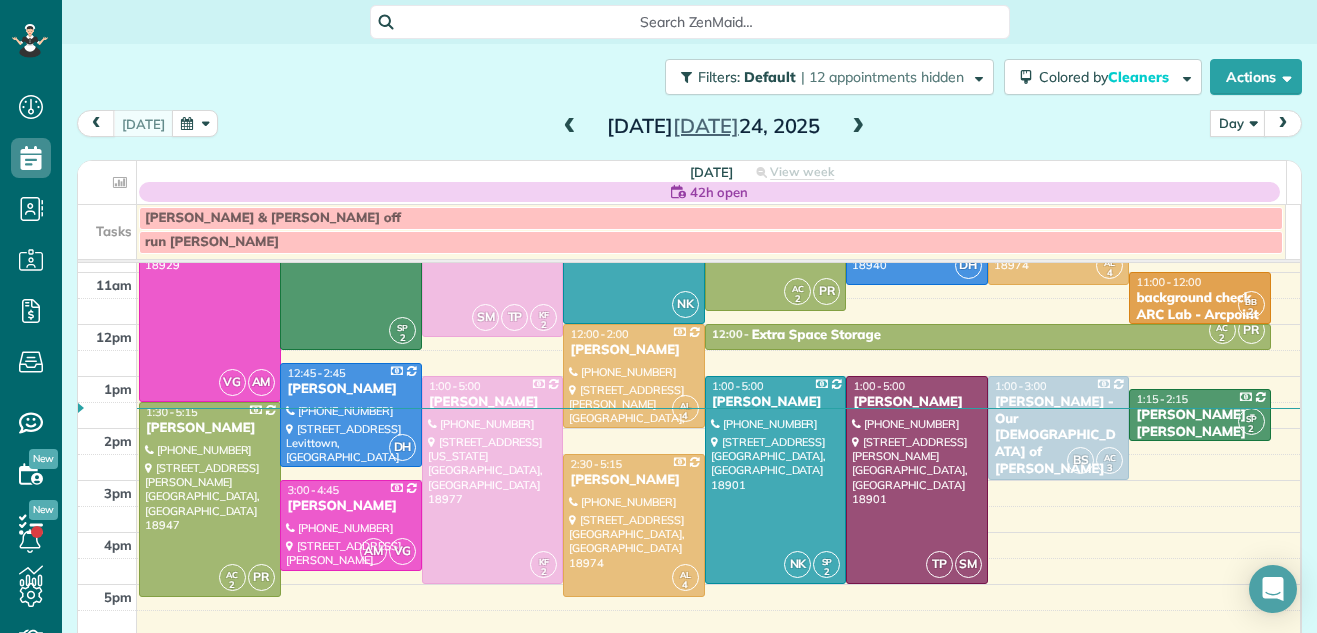 scroll, scrollTop: 214, scrollLeft: 0, axis: vertical 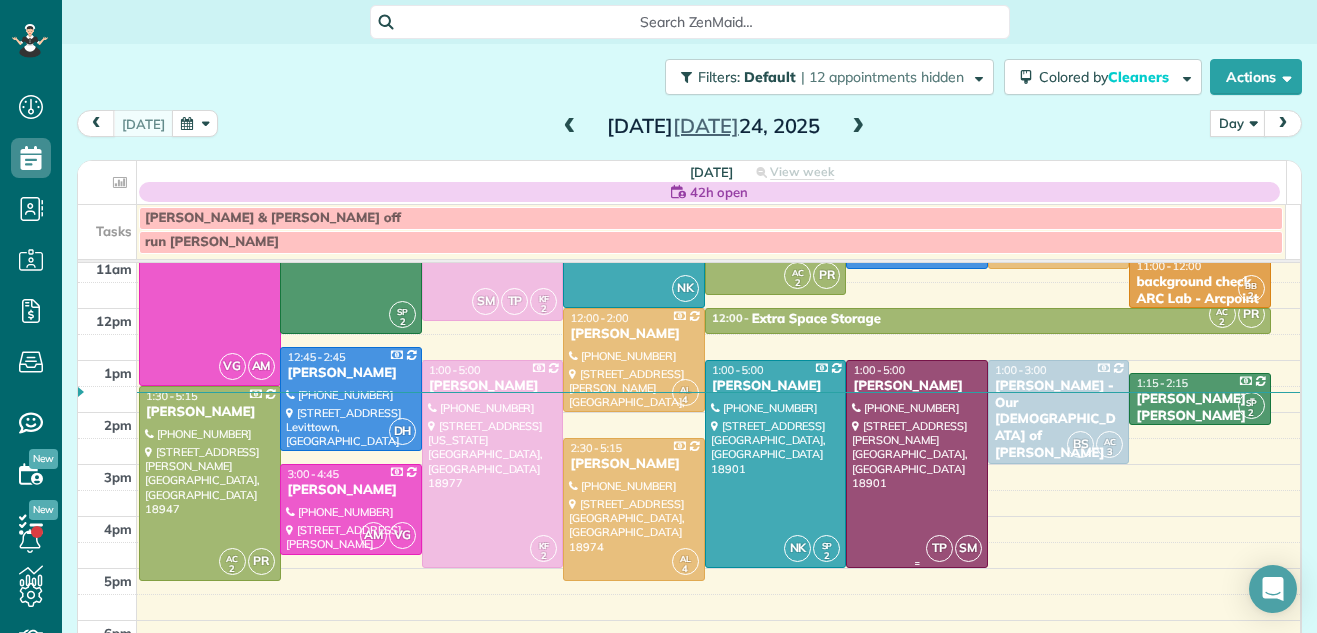 click at bounding box center (917, 464) 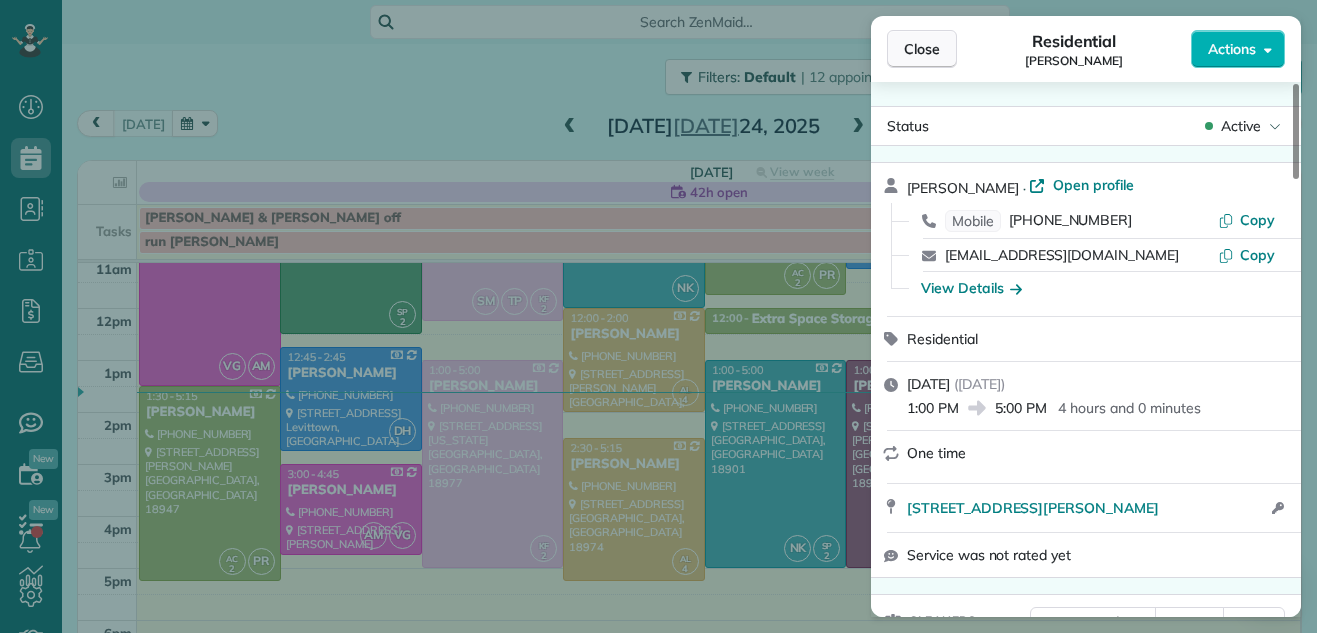 click on "Close" at bounding box center [922, 49] 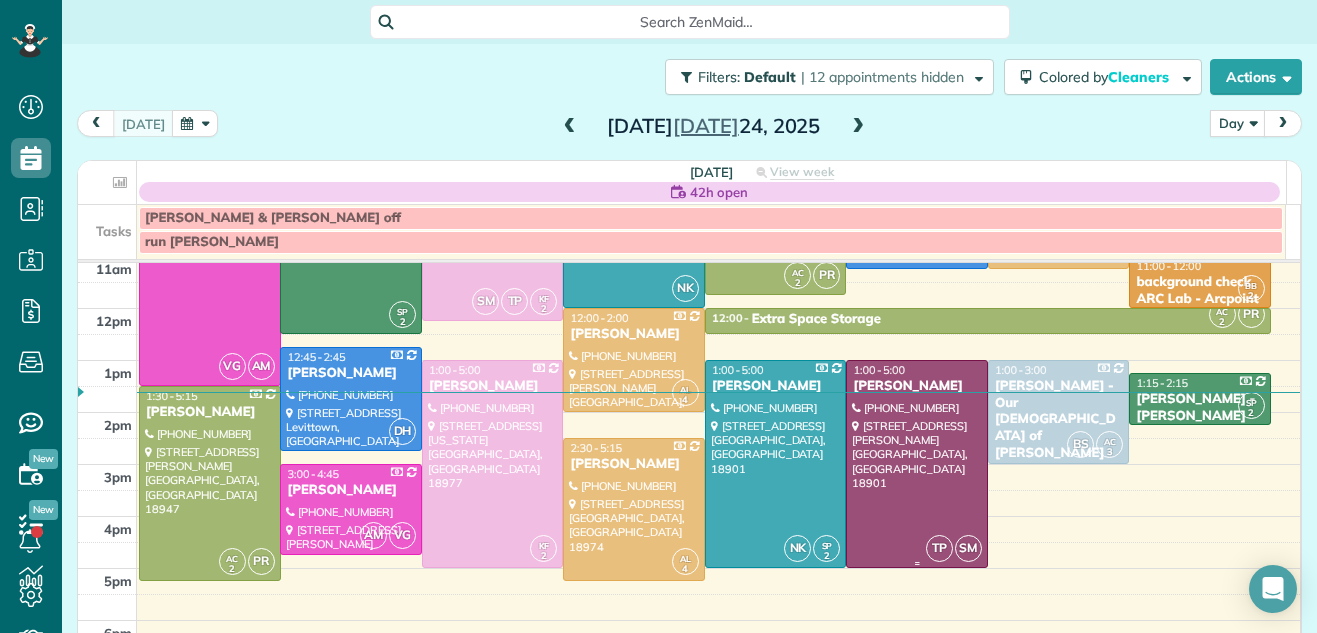 click at bounding box center [917, 464] 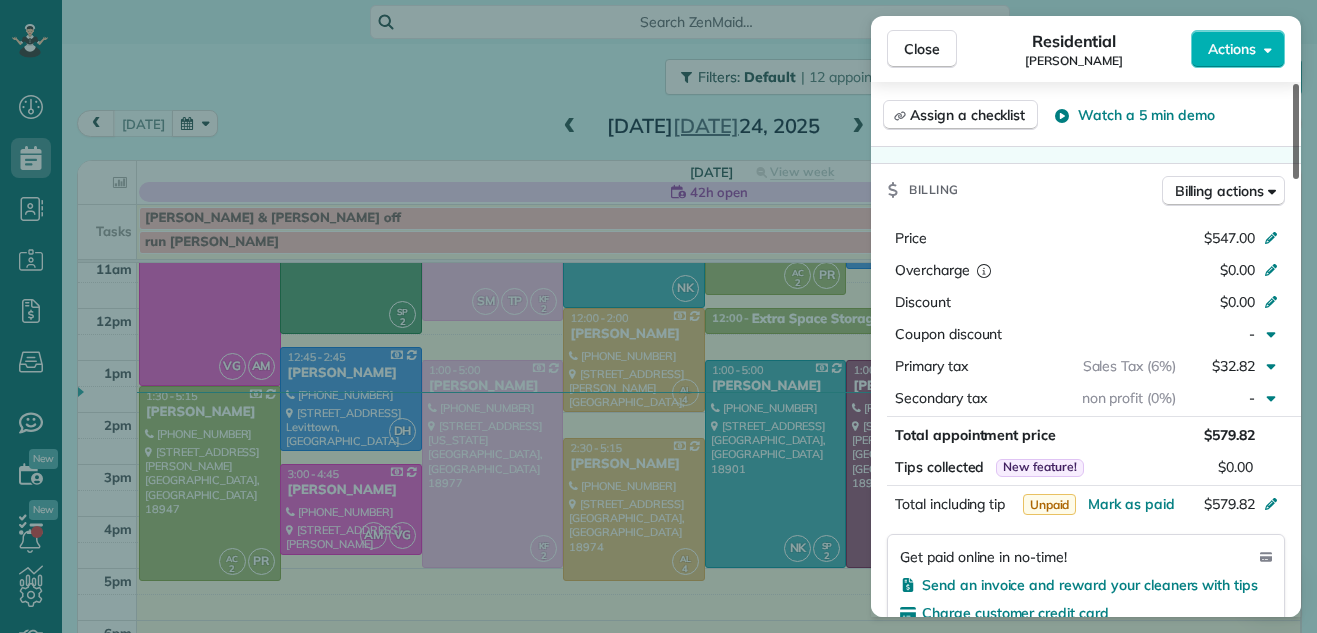 scroll, scrollTop: 869, scrollLeft: 0, axis: vertical 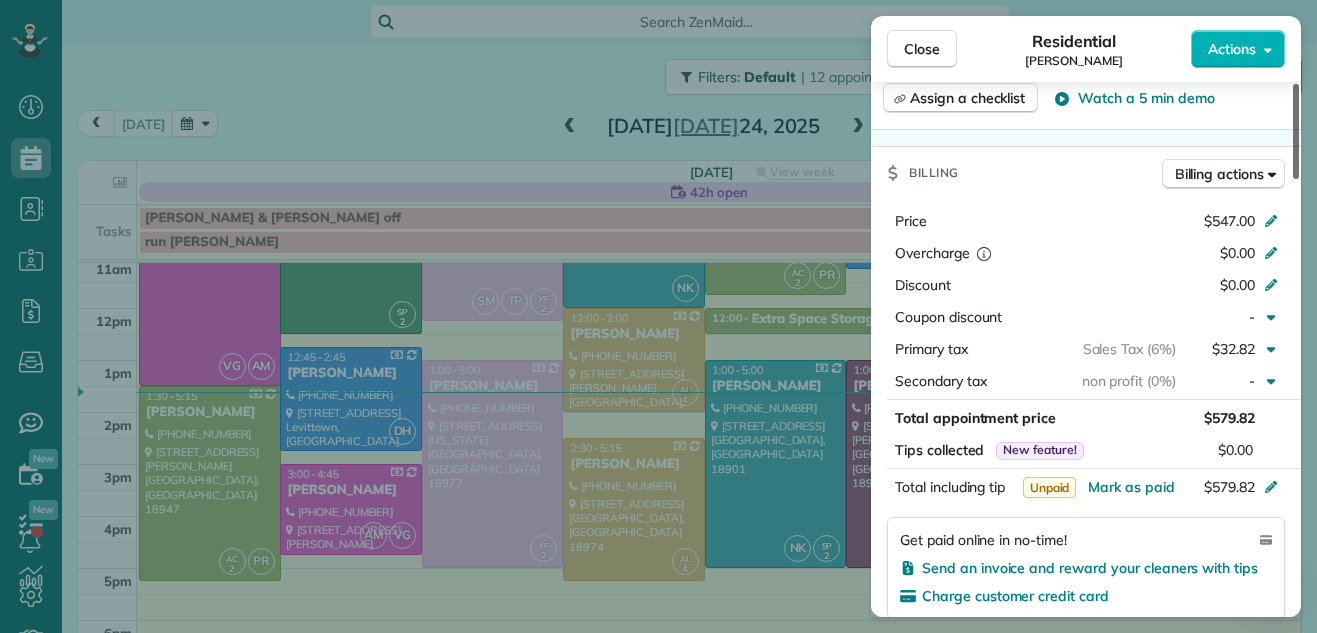 drag, startPoint x: 1292, startPoint y: 155, endPoint x: 1279, endPoint y: 310, distance: 155.5442 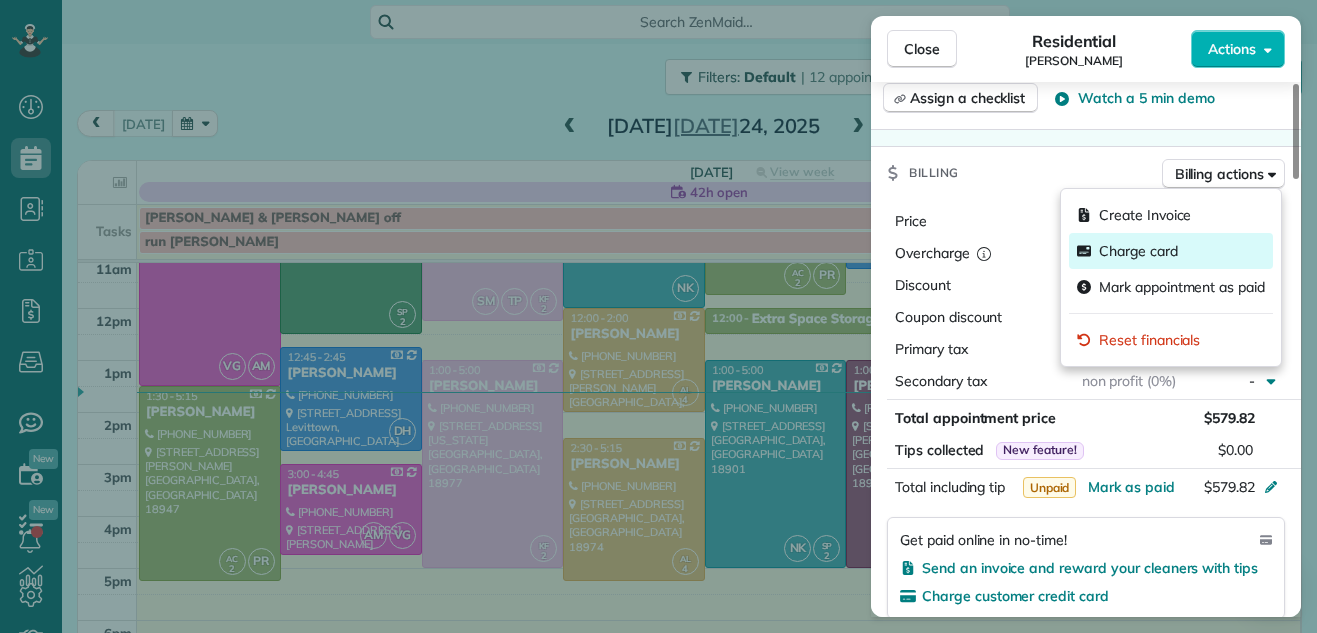 click on "Charge card" at bounding box center (1138, 251) 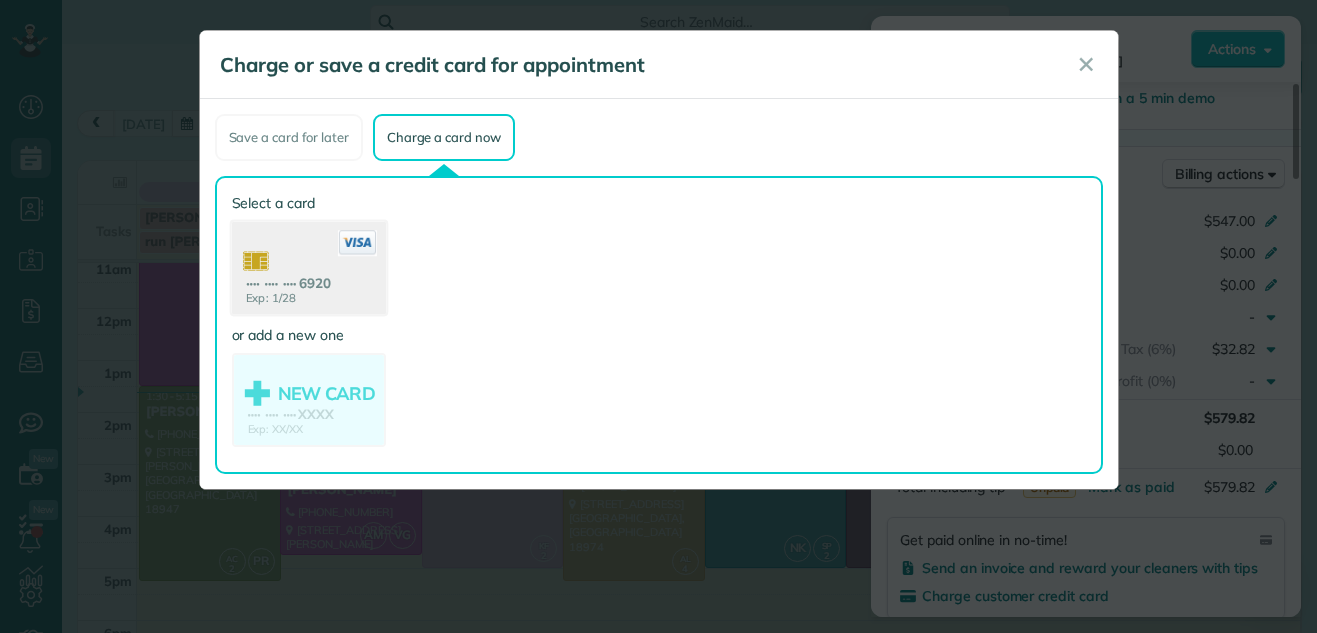 click 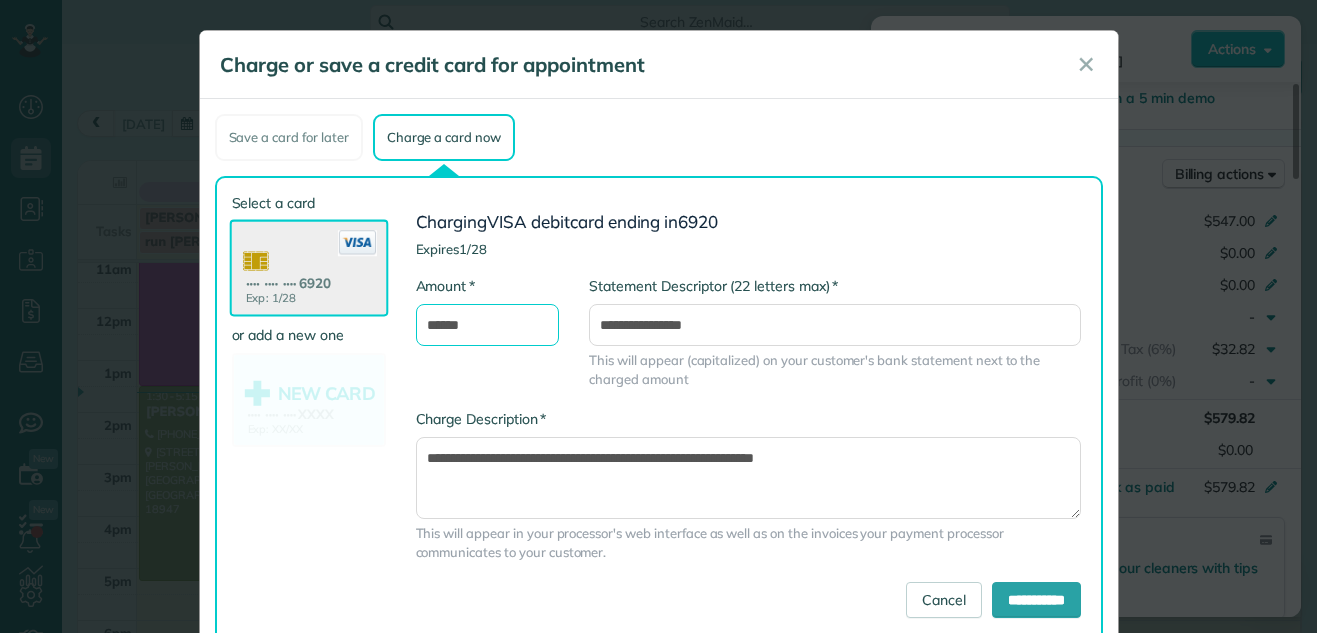 click on "******" at bounding box center [488, 325] 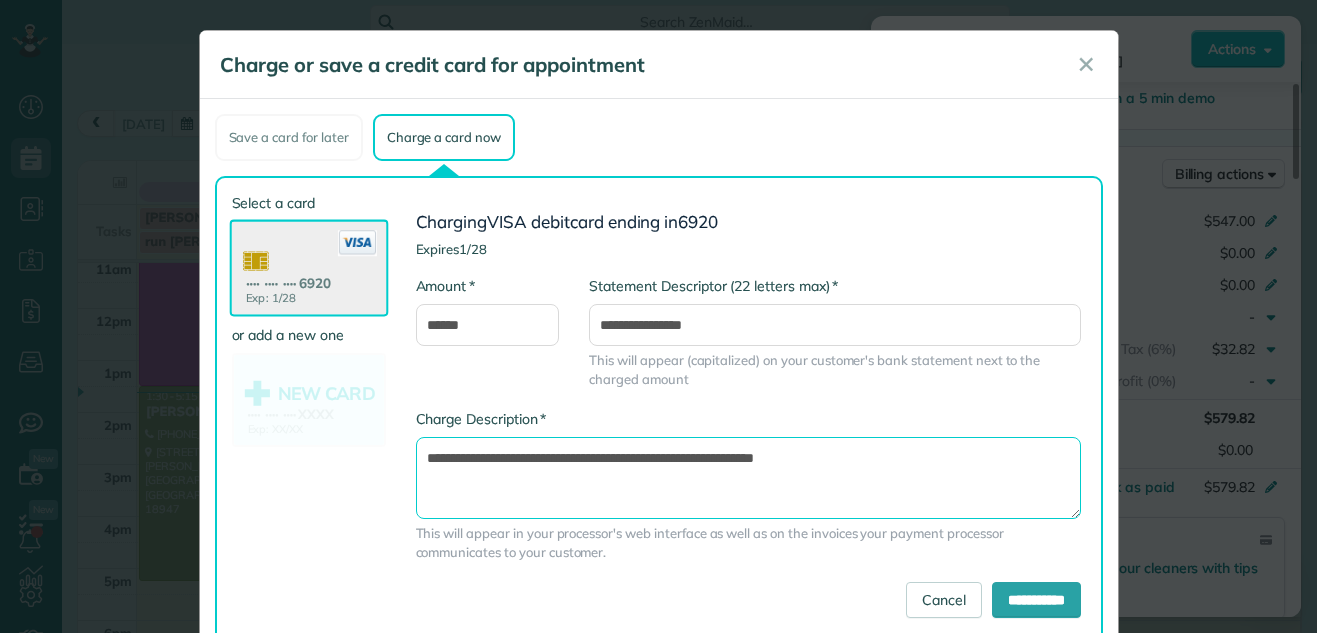 click on "**********" at bounding box center (748, 478) 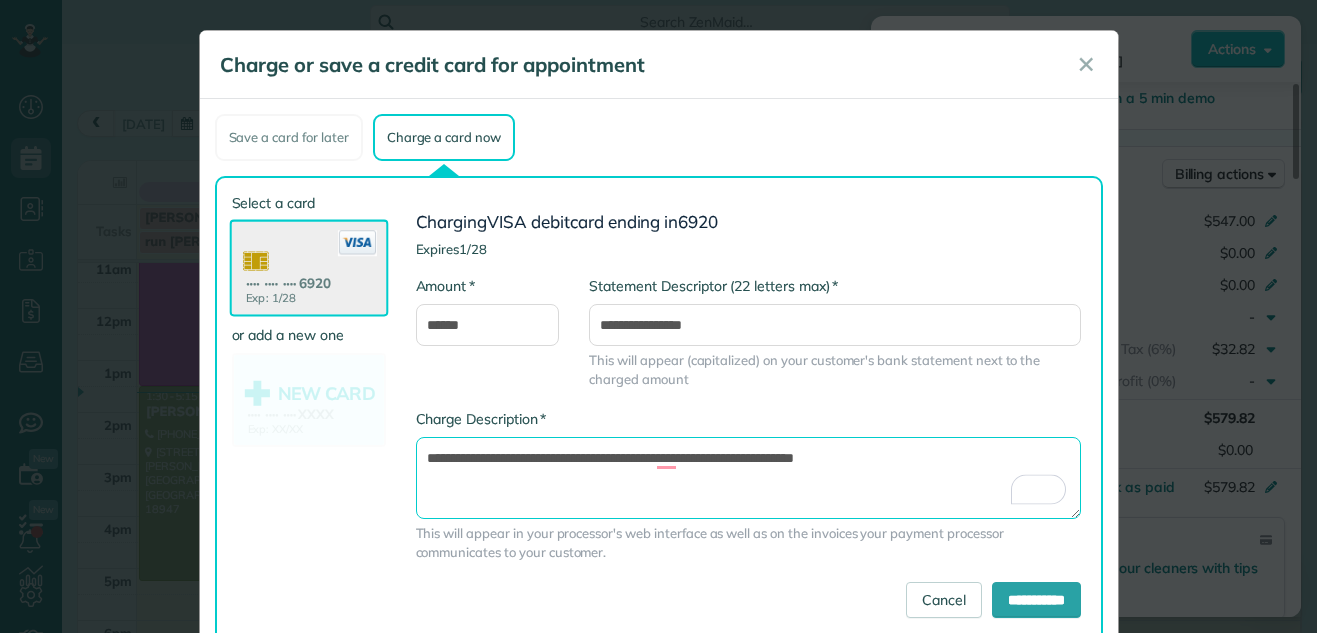 click on "**********" at bounding box center [748, 478] 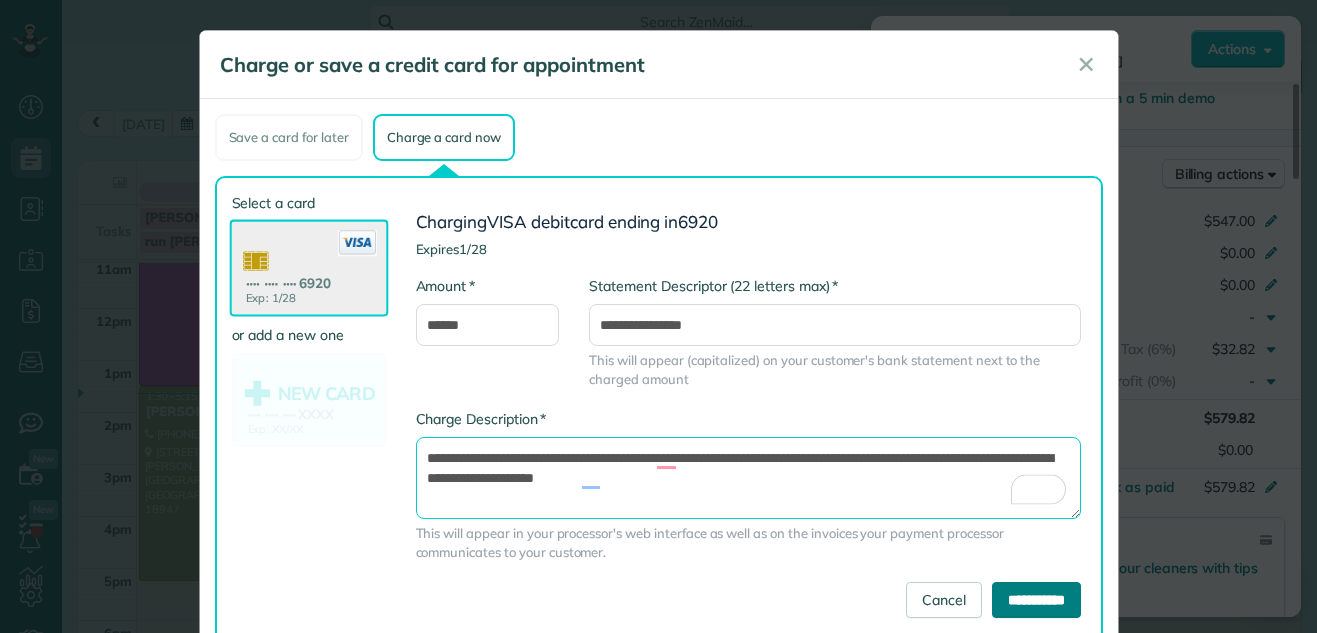 type on "**********" 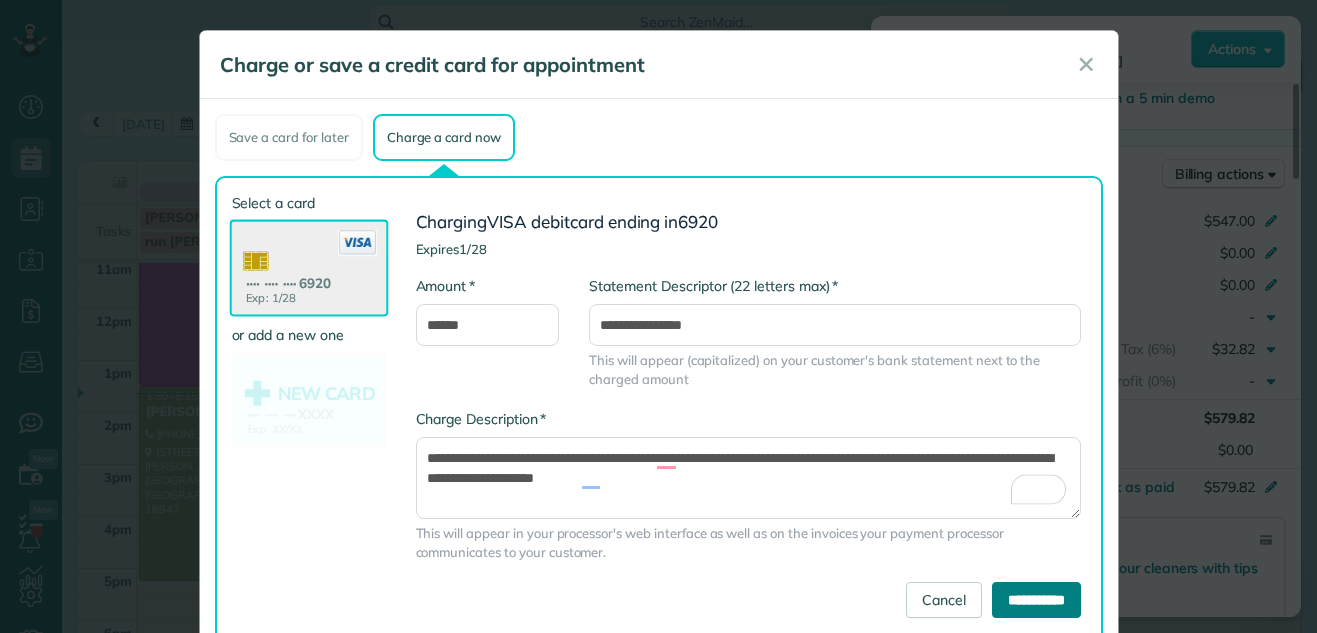 click on "**********" at bounding box center (1036, 600) 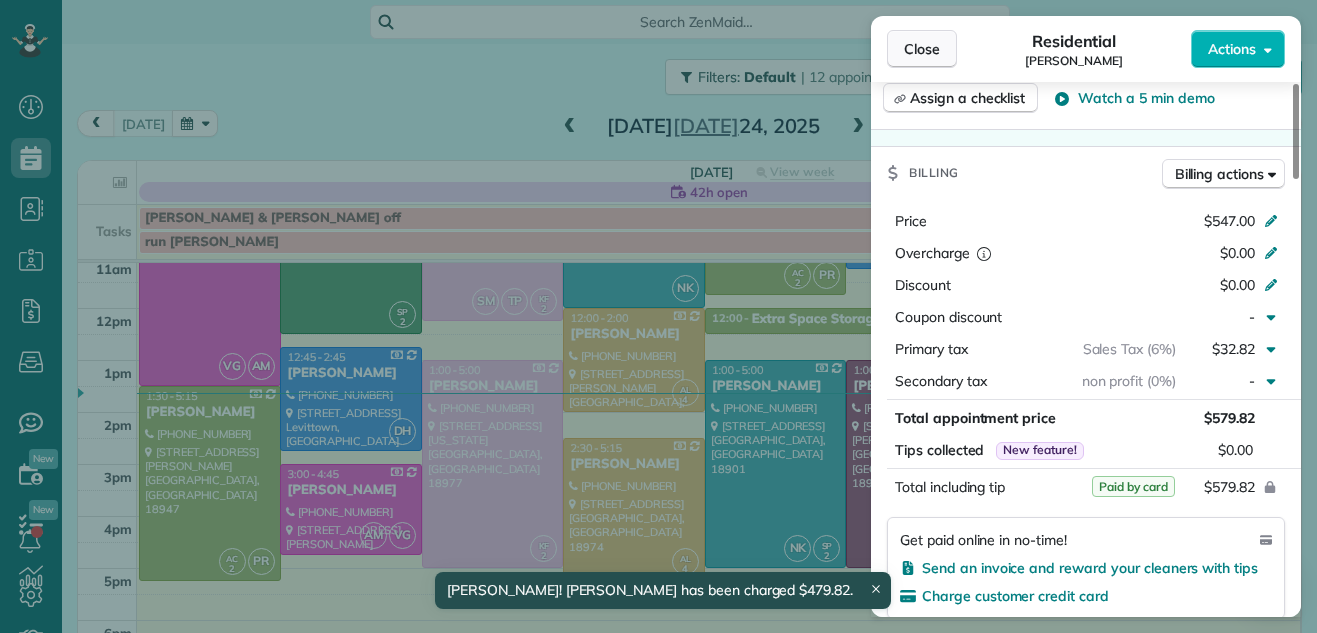 click on "Close" at bounding box center (922, 49) 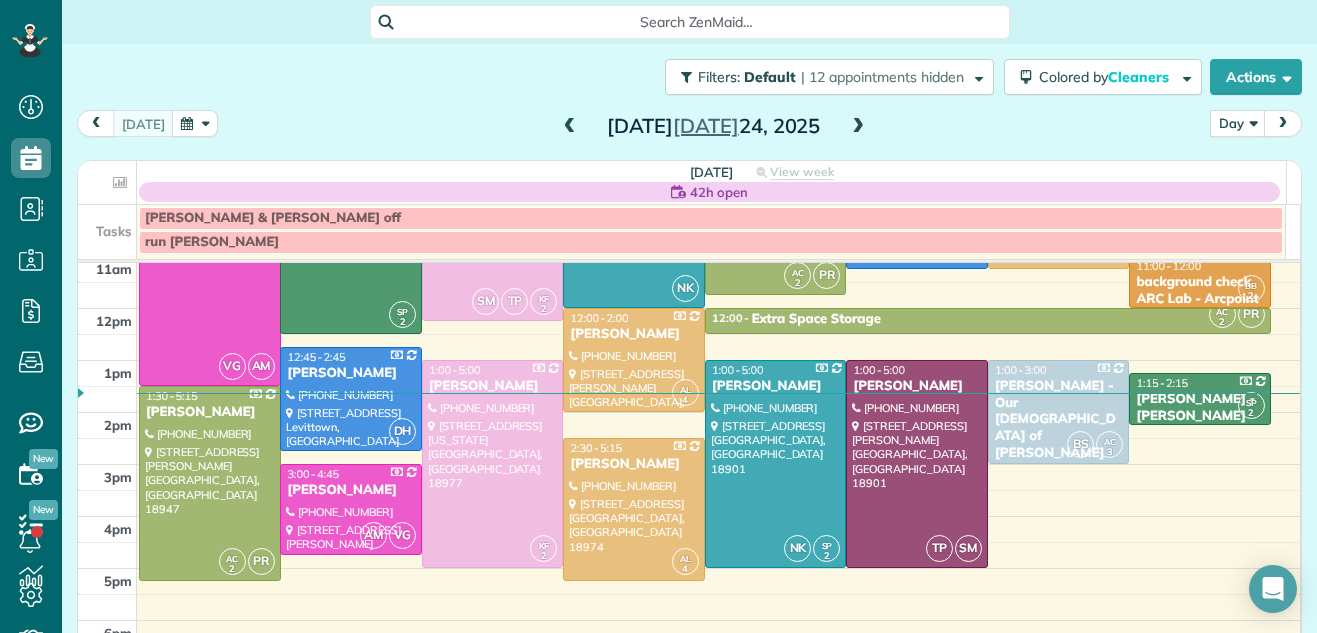 click on "run Michele Carter card" at bounding box center [212, 242] 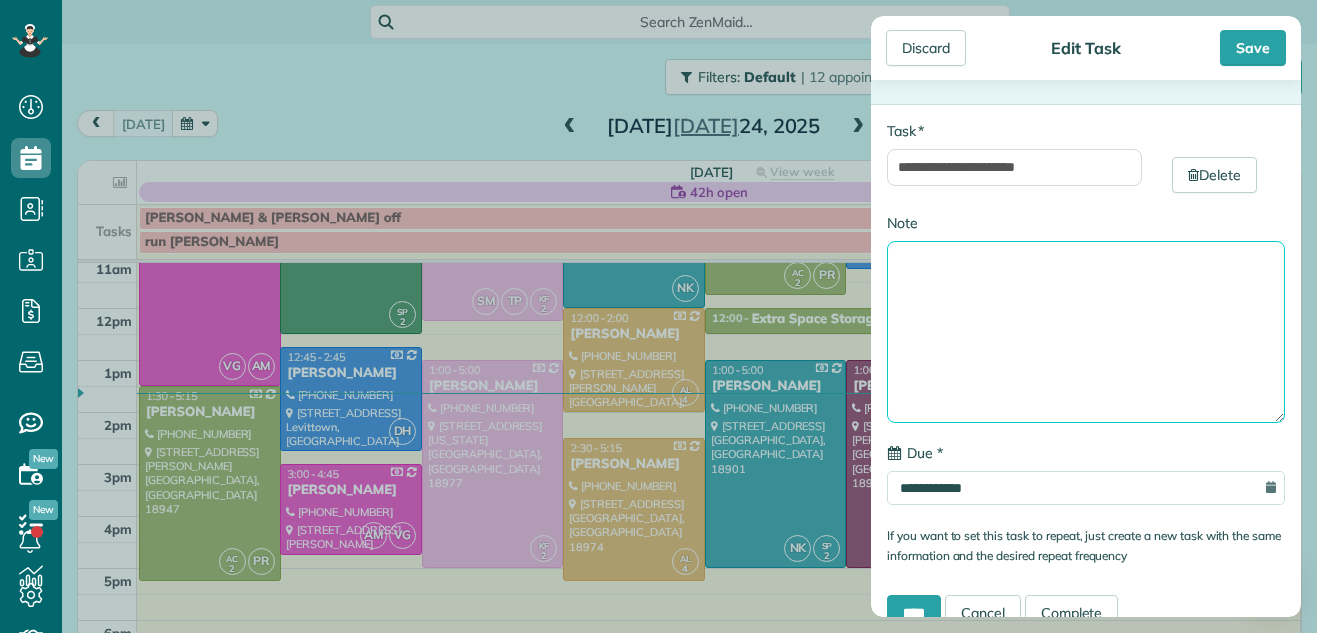 click on "Note" at bounding box center (1086, 332) 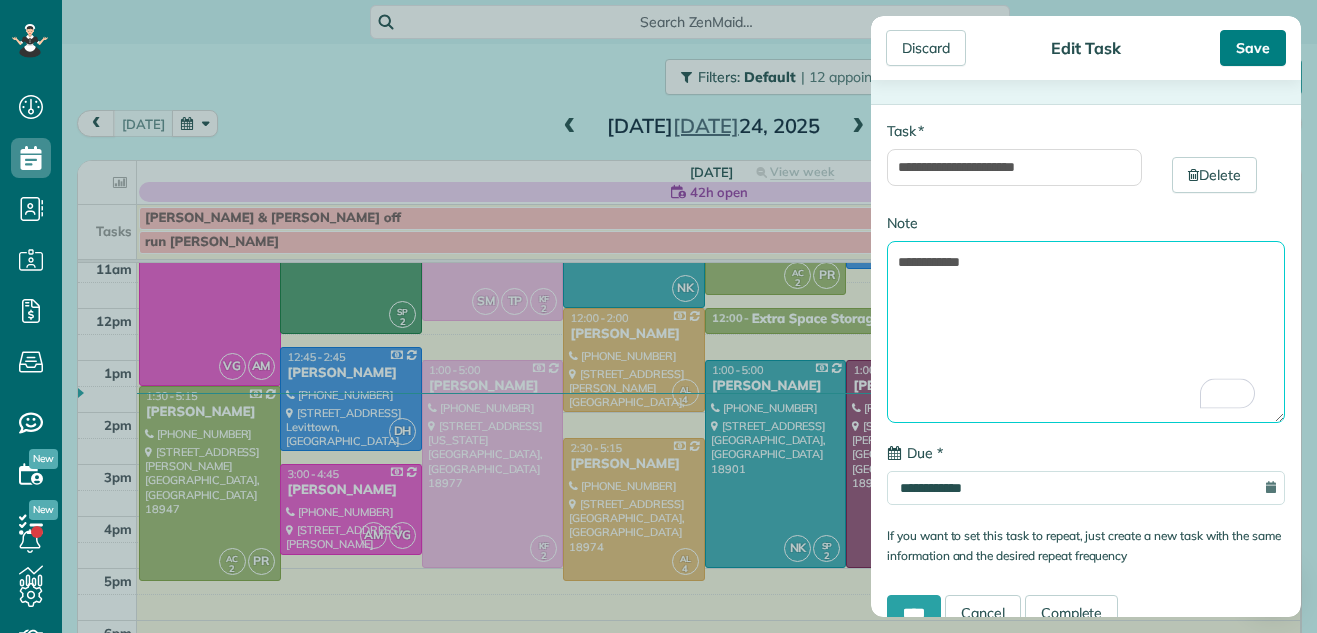 type on "**********" 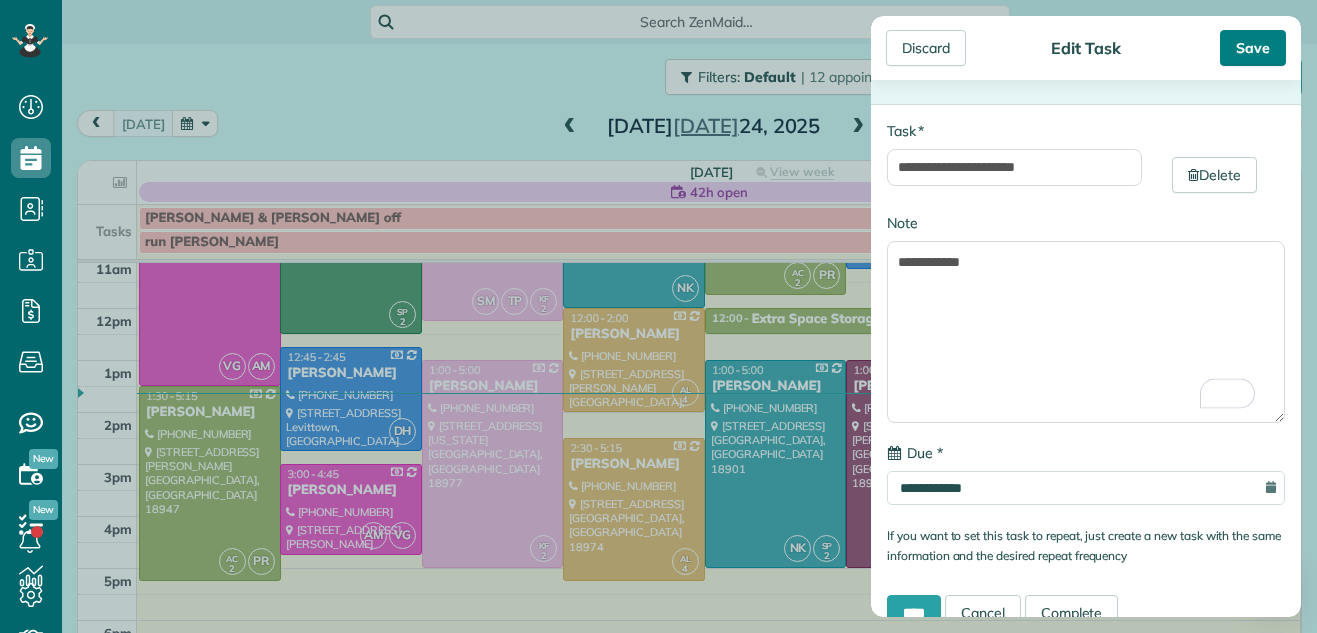 click on "Save" at bounding box center [1253, 48] 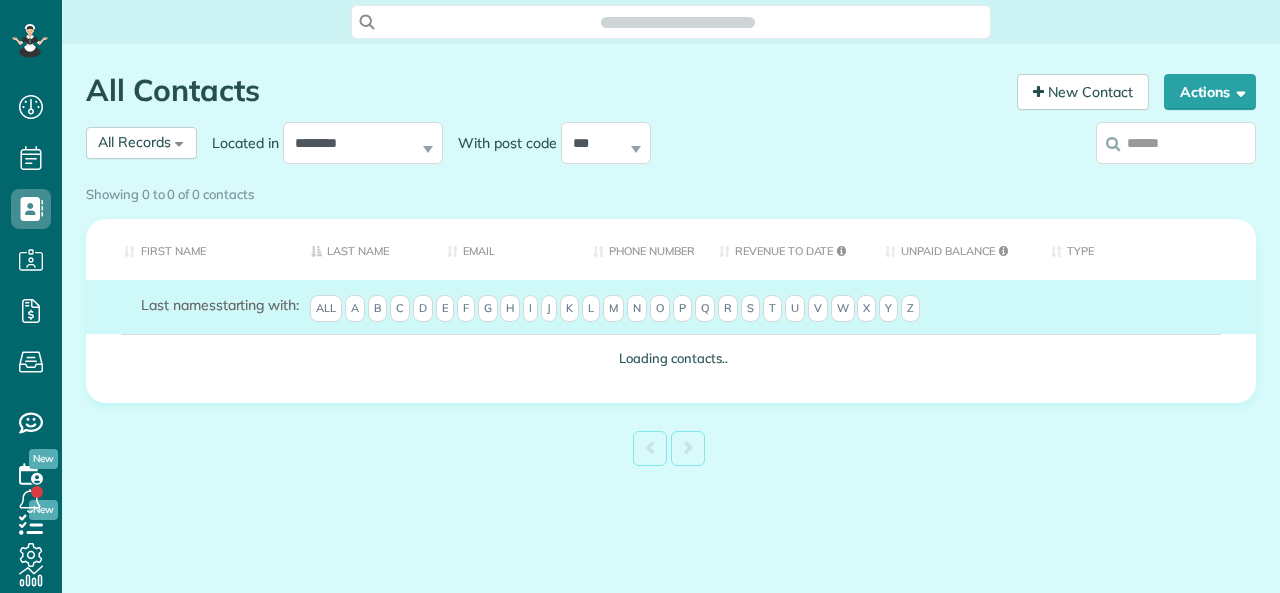 scroll, scrollTop: 0, scrollLeft: 0, axis: both 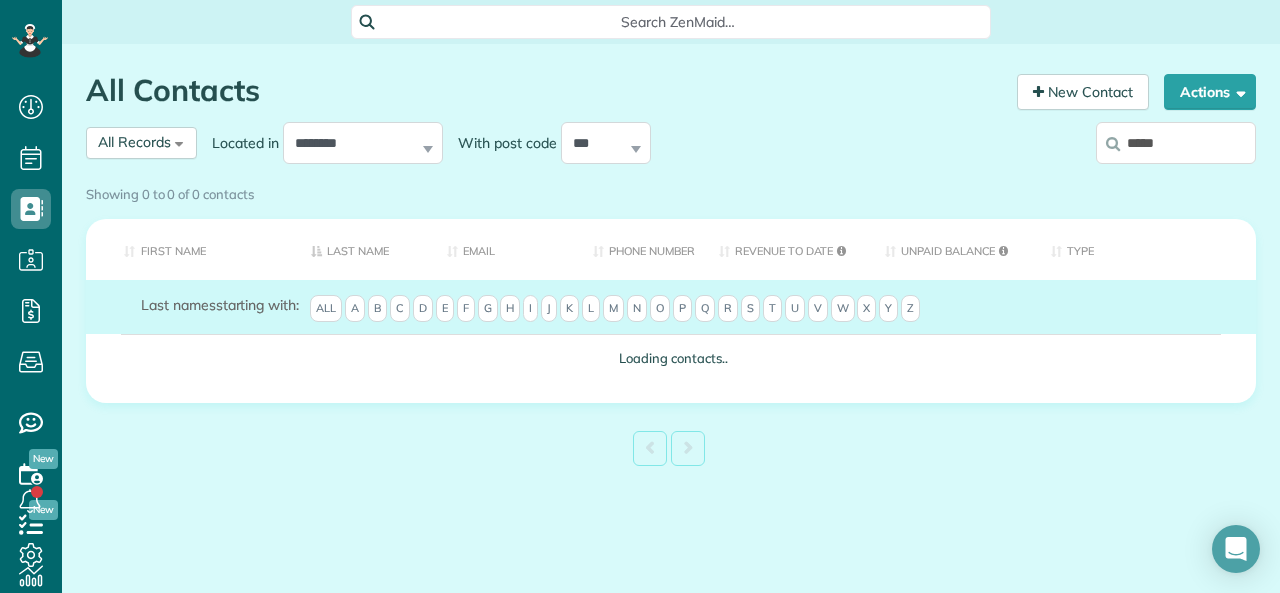 click on "*****" at bounding box center [1176, 143] 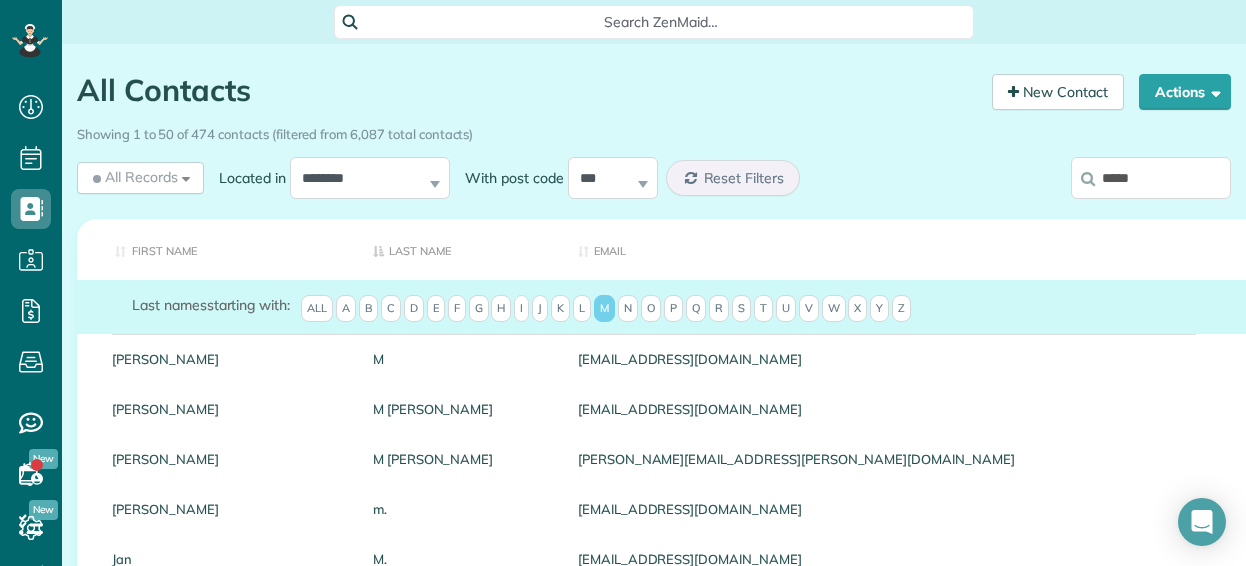 scroll, scrollTop: 566, scrollLeft: 62, axis: both 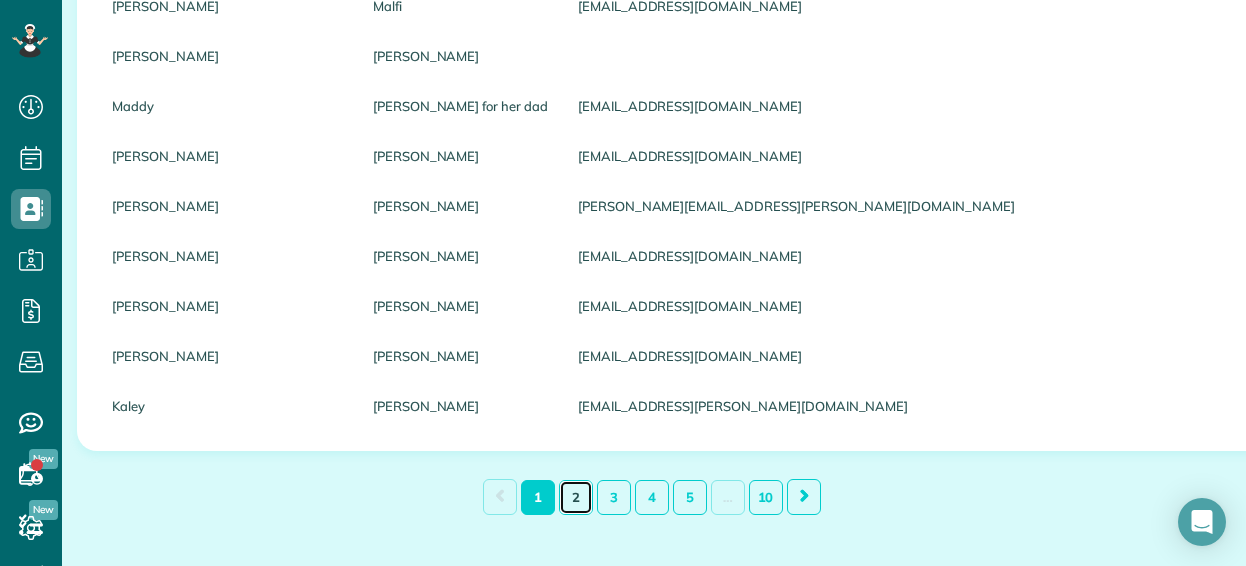 click on "2" at bounding box center (576, 497) 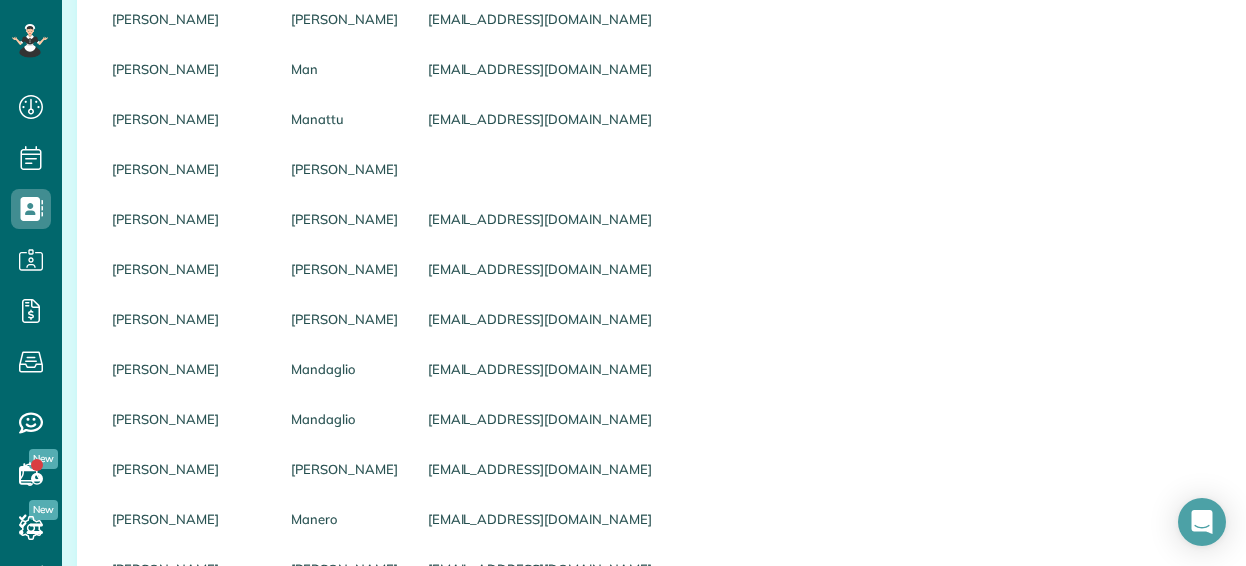 scroll, scrollTop: 436, scrollLeft: 0, axis: vertical 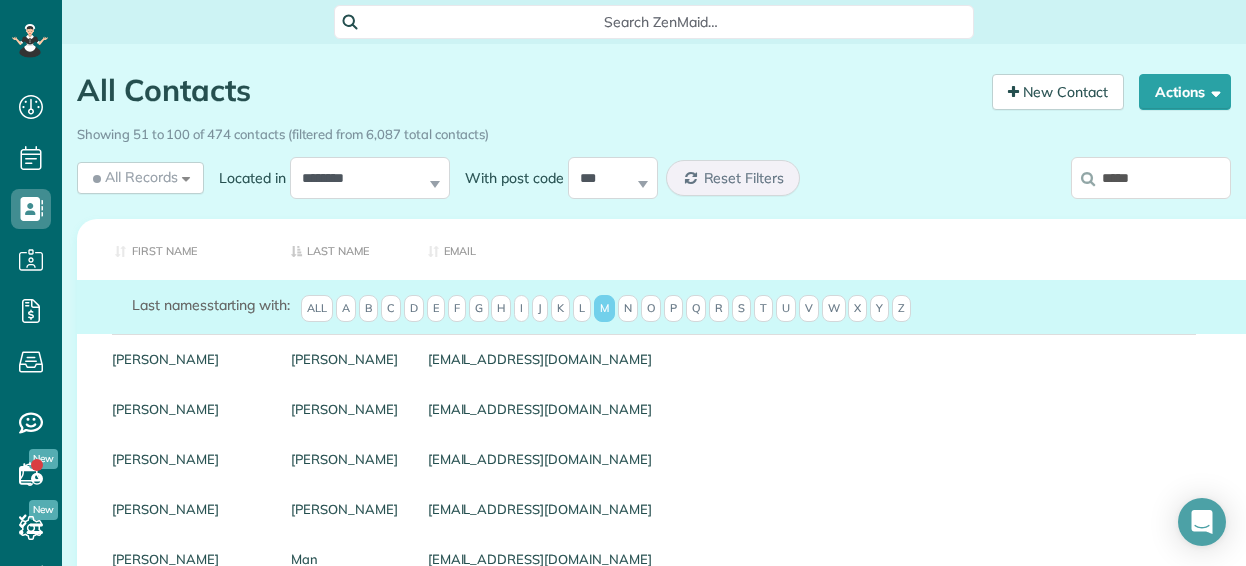 click on "*****" at bounding box center (1151, 178) 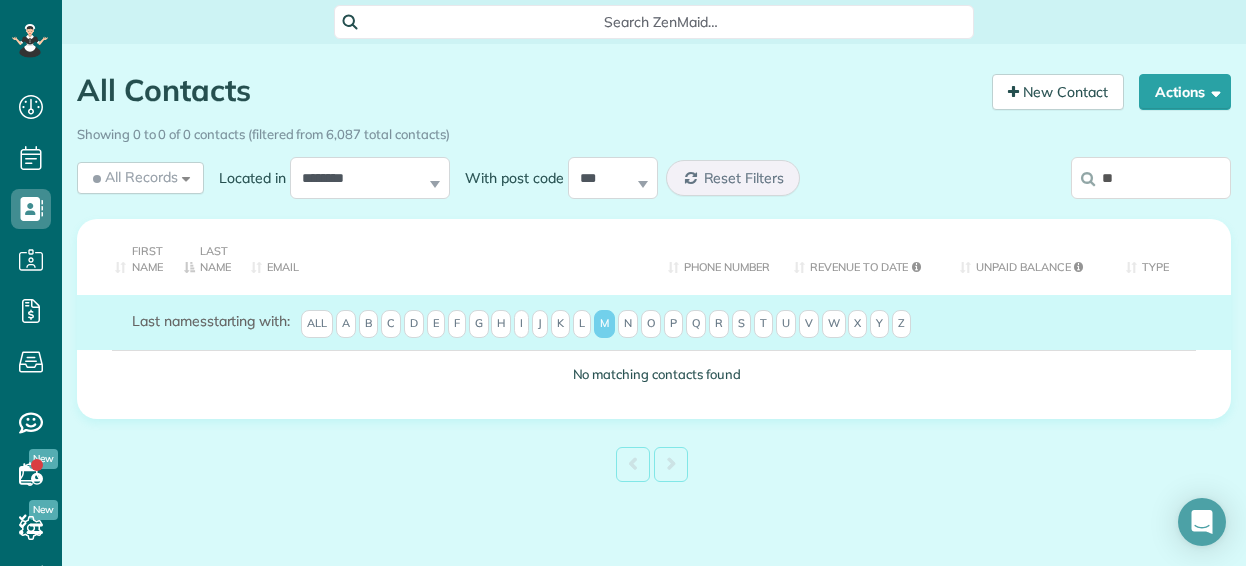 type on "*" 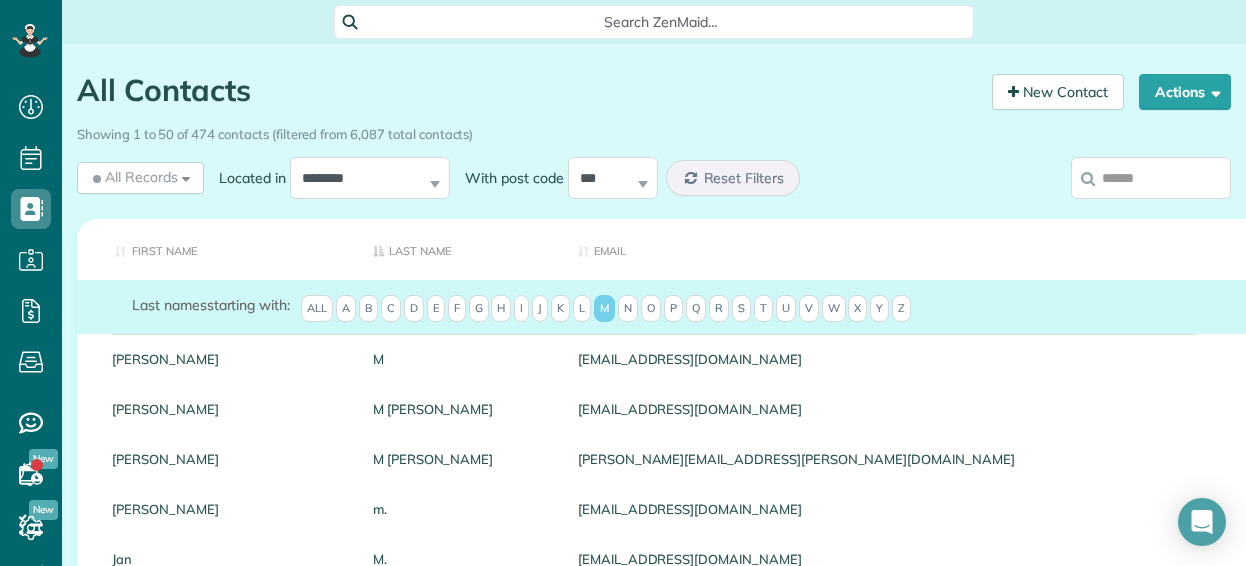 type 